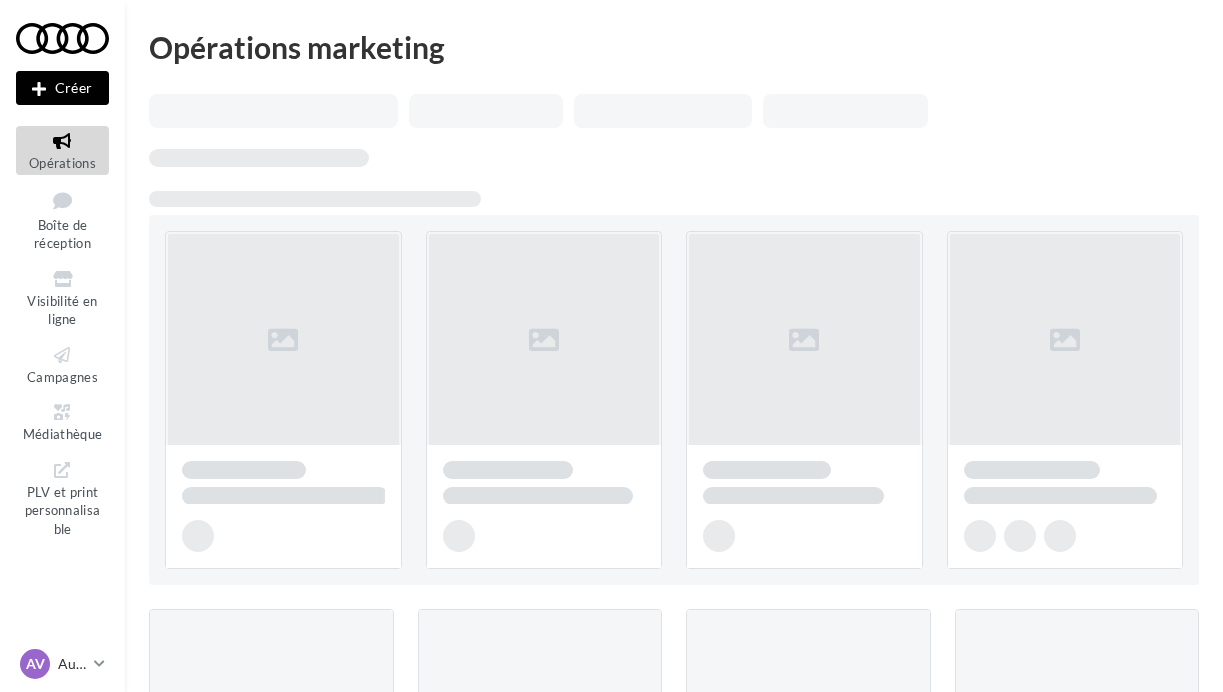 scroll, scrollTop: 0, scrollLeft: 0, axis: both 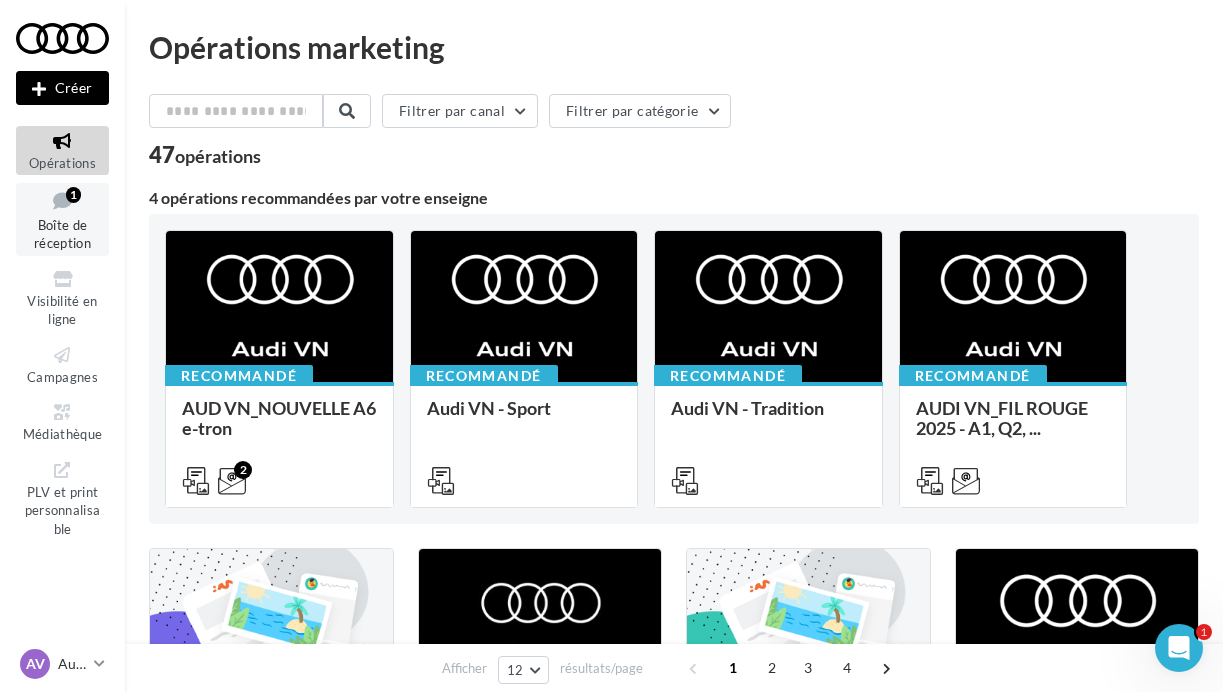 click on "Boîte de réception" at bounding box center [62, 234] 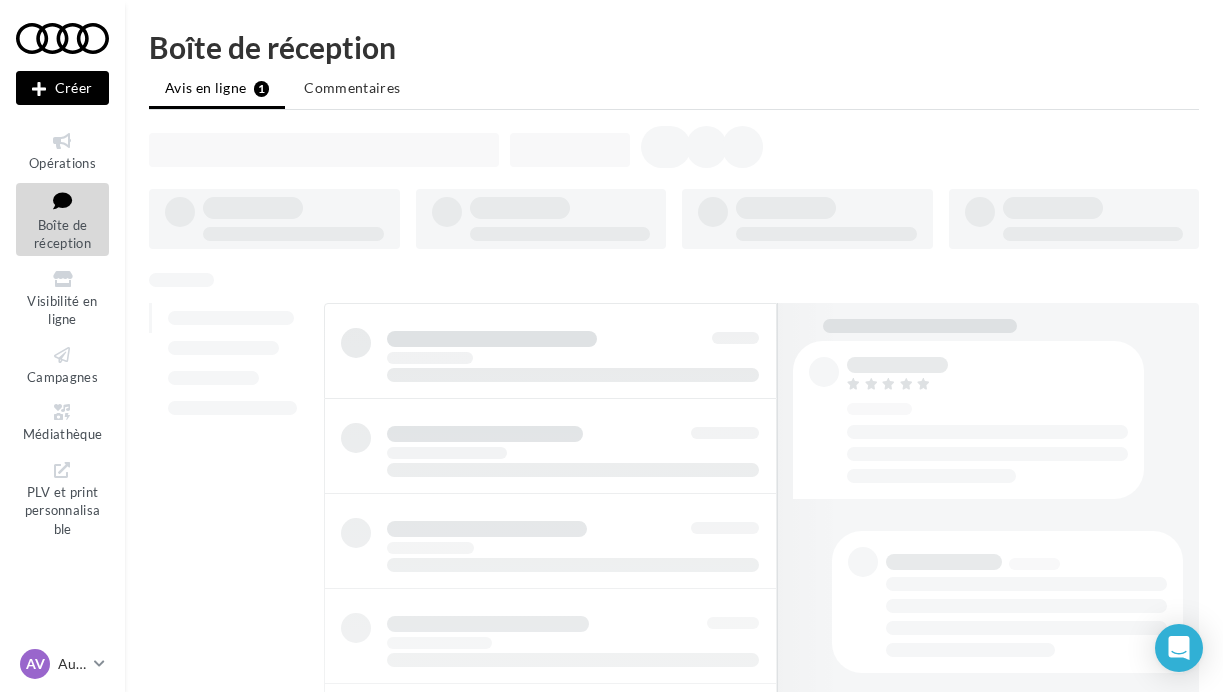 scroll, scrollTop: 0, scrollLeft: 0, axis: both 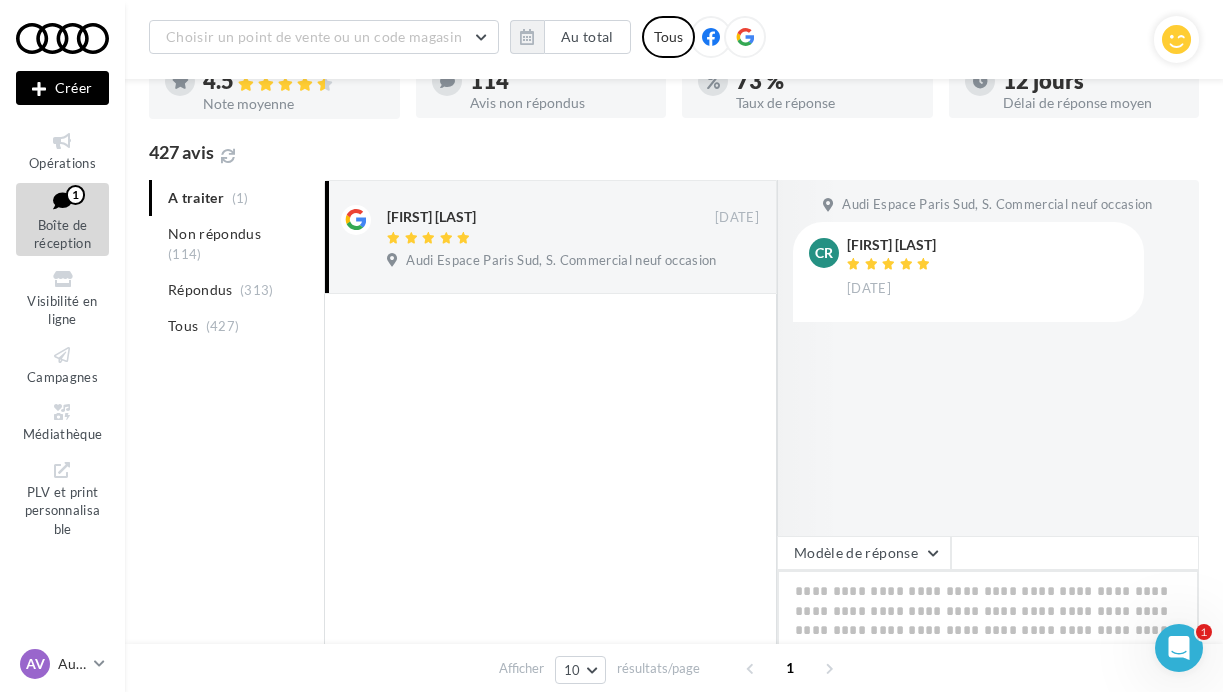 click at bounding box center [988, 632] 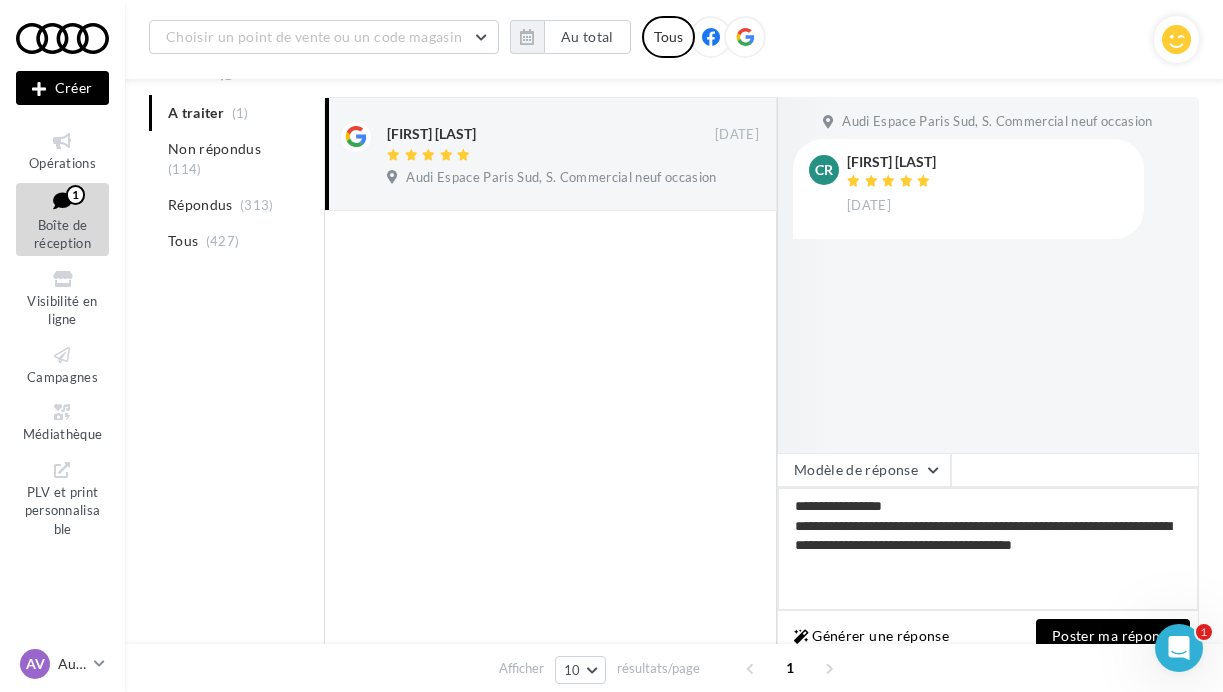scroll, scrollTop: 255, scrollLeft: 0, axis: vertical 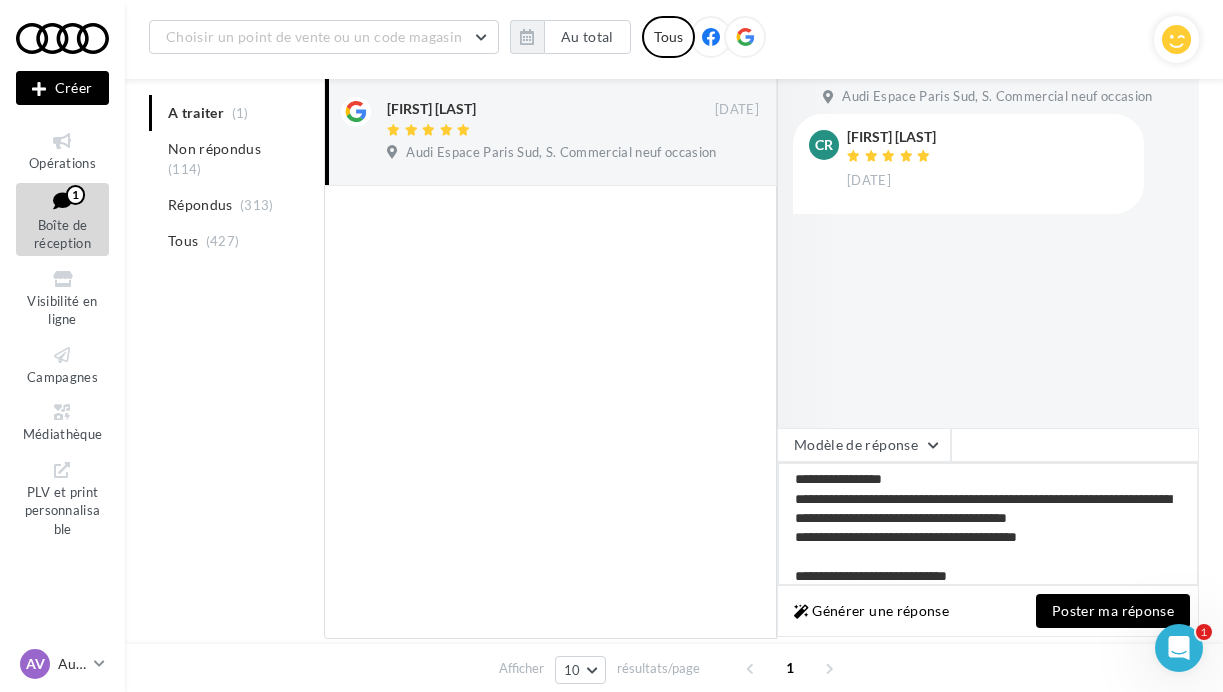 type on "**********" 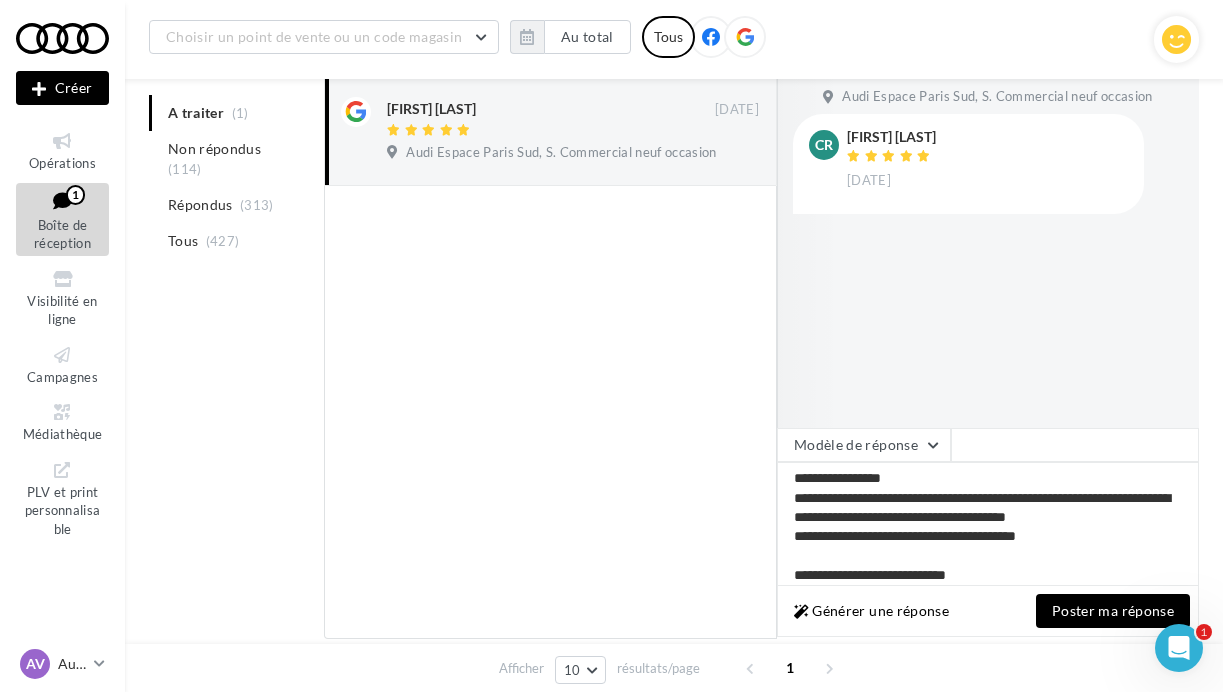click on "Poster ma réponse" at bounding box center (1113, 611) 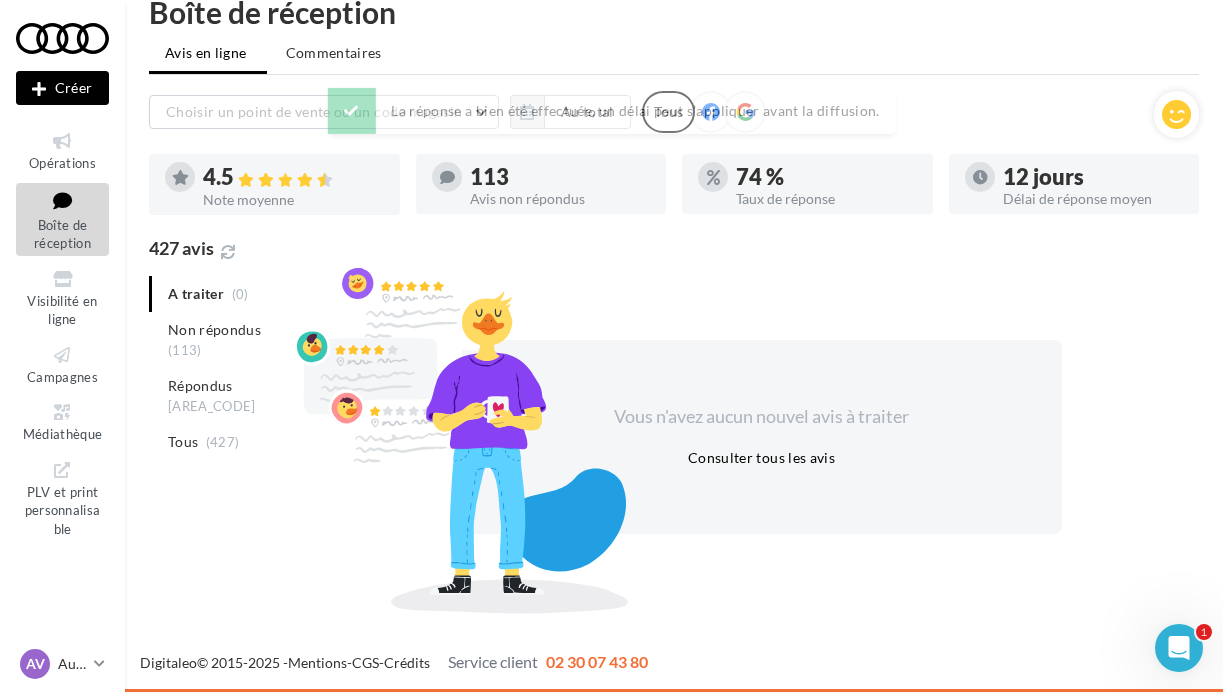 scroll, scrollTop: 35, scrollLeft: 0, axis: vertical 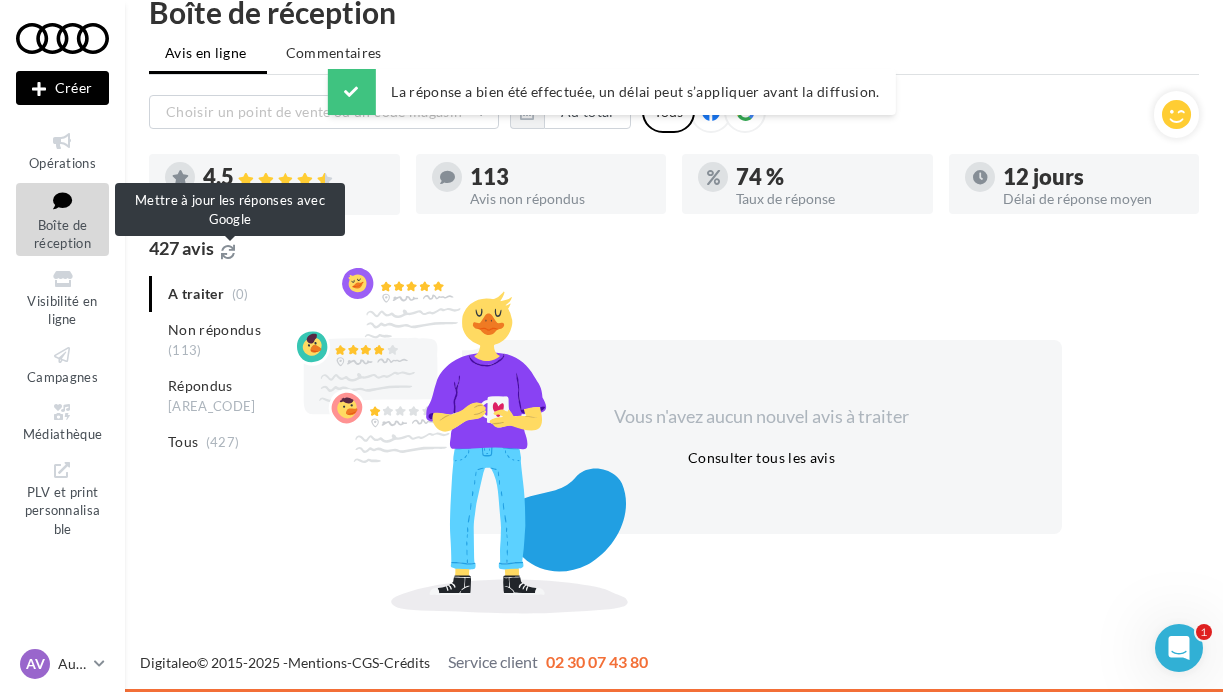 click at bounding box center [228, 252] 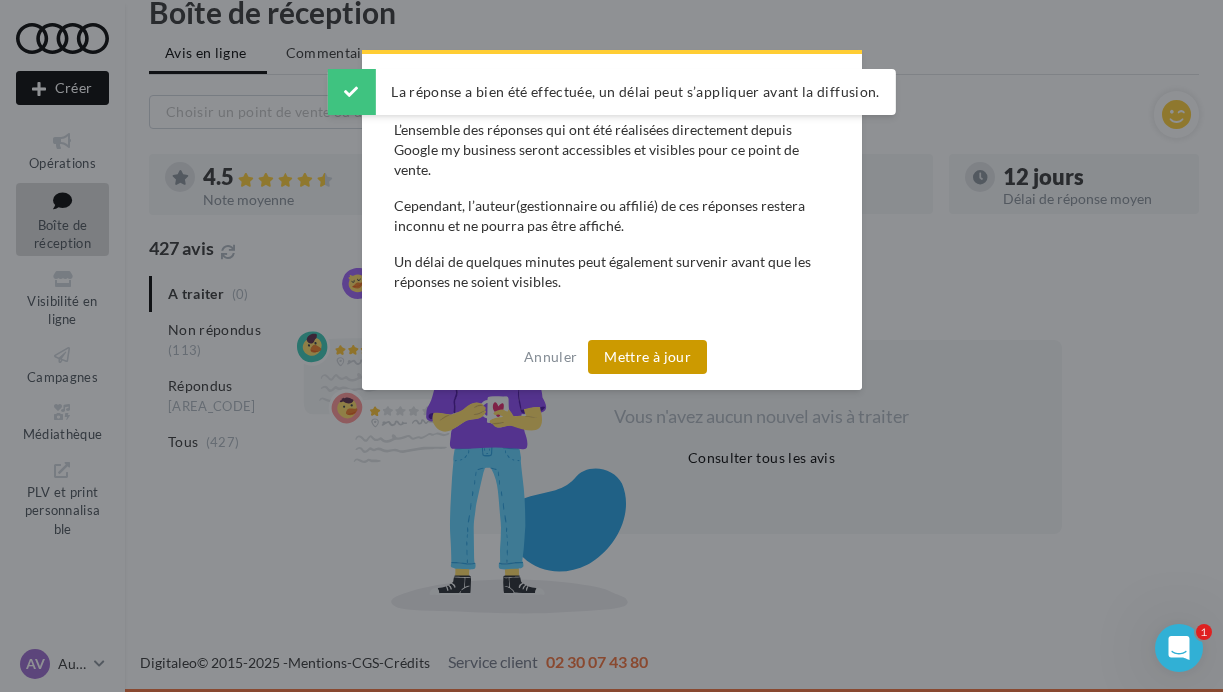 click on "Mettre à jour" at bounding box center [647, 357] 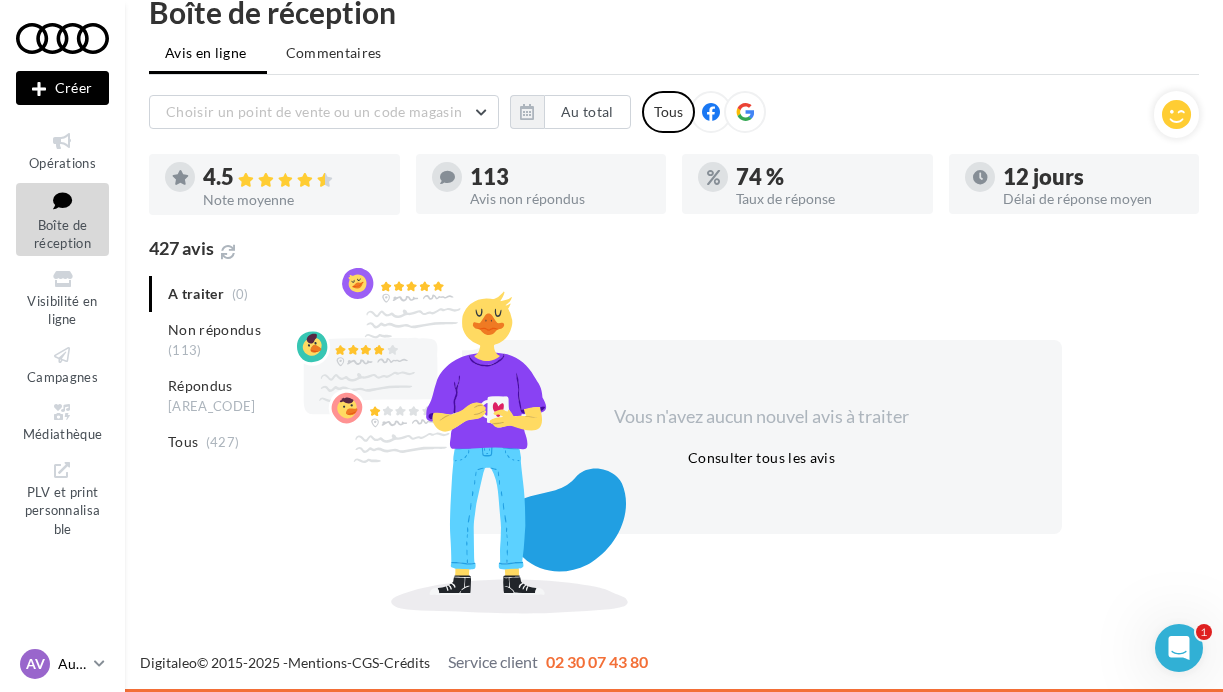 click at bounding box center (99, 663) 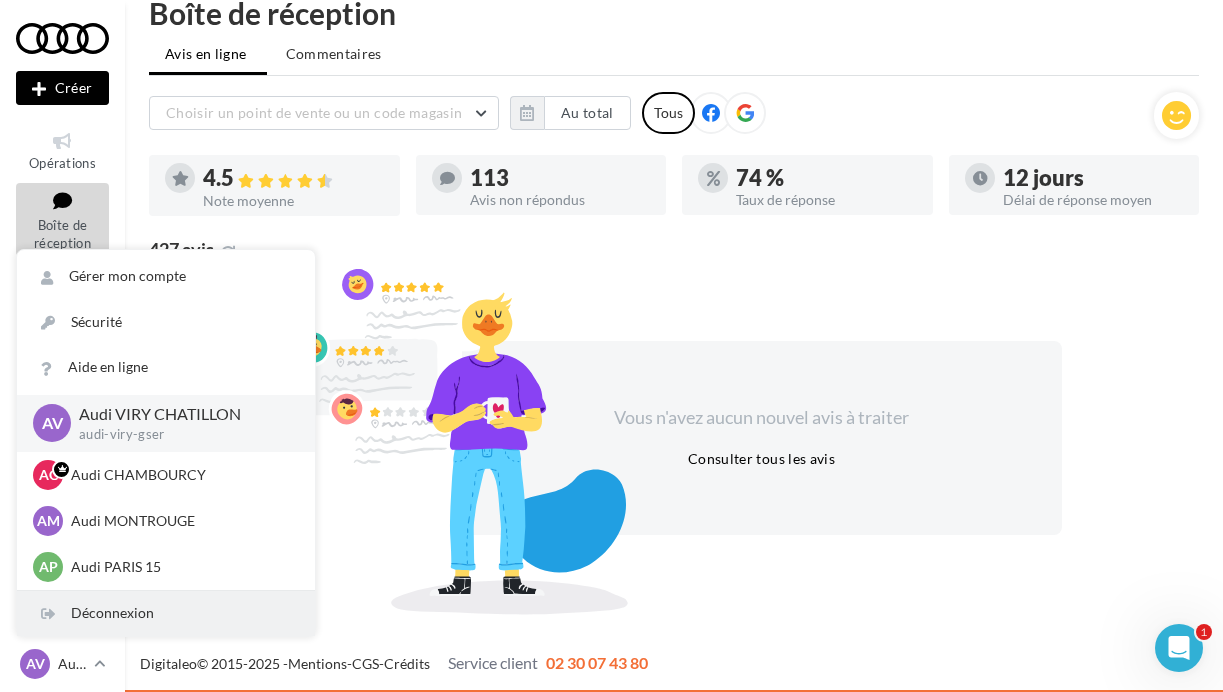 scroll, scrollTop: 33, scrollLeft: 0, axis: vertical 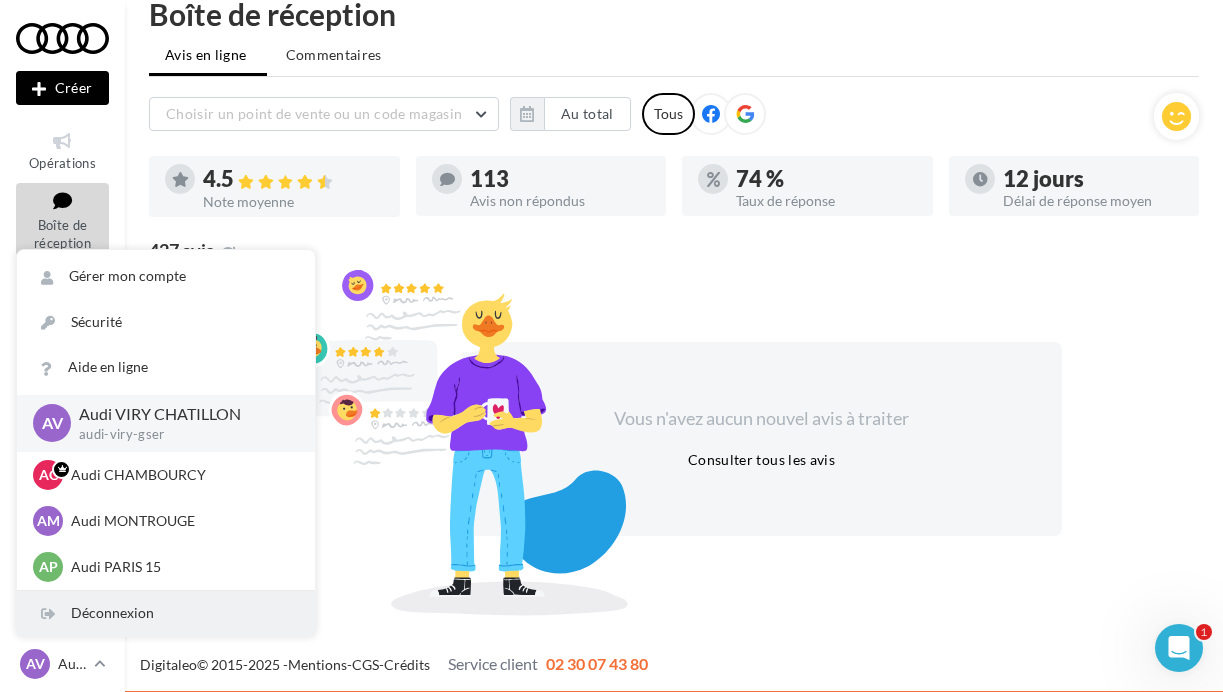 click on "Déconnexion" at bounding box center [166, 613] 